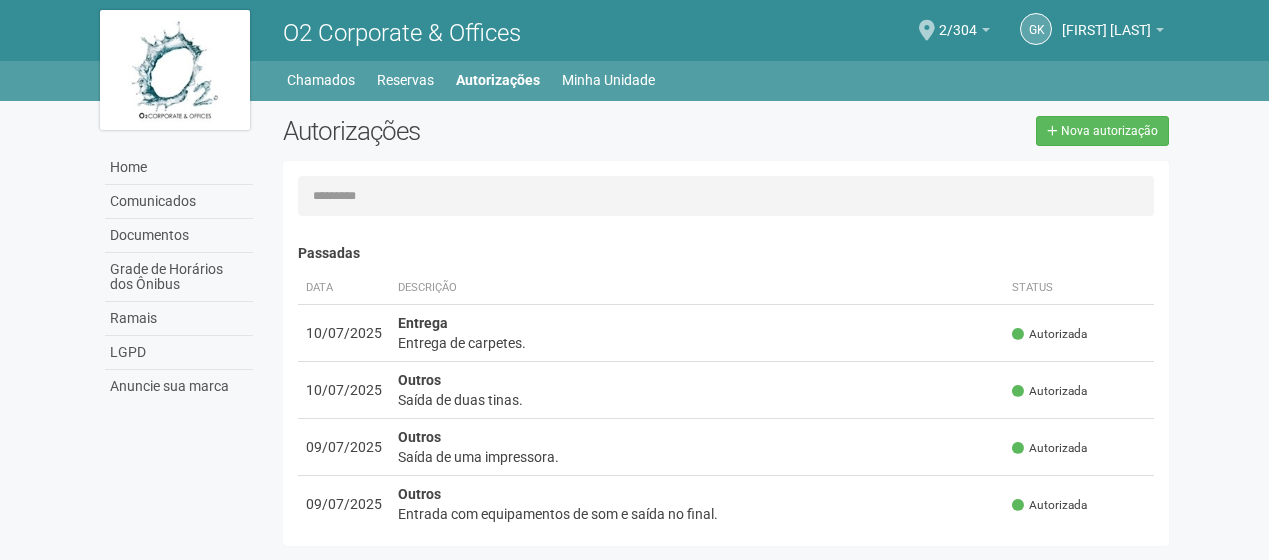 scroll, scrollTop: 0, scrollLeft: 0, axis: both 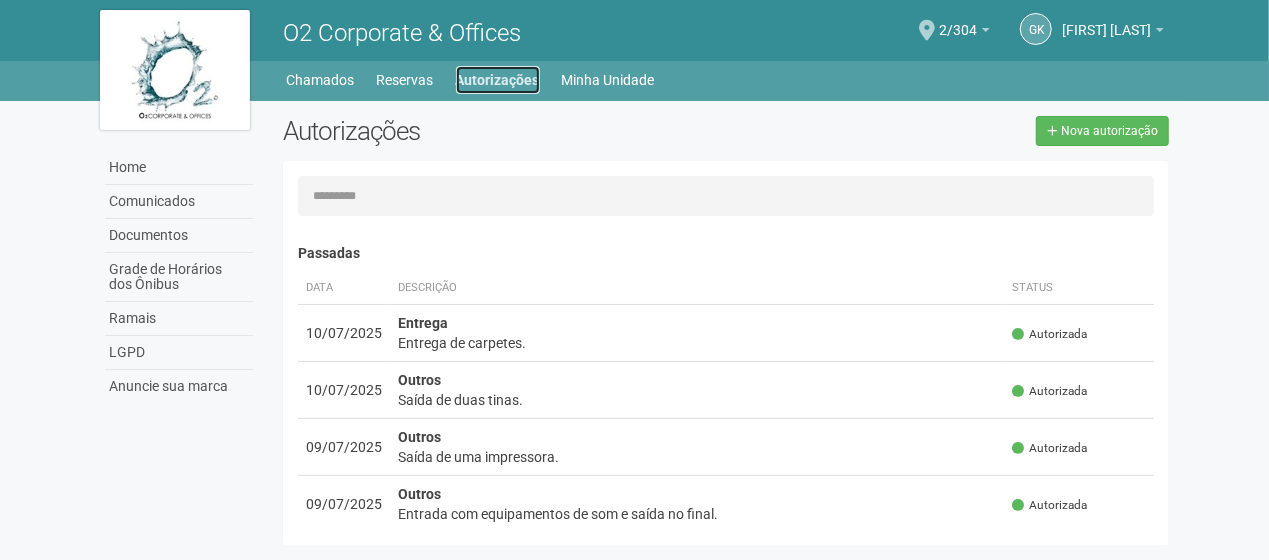 click on "Autorizações" at bounding box center (498, 80) 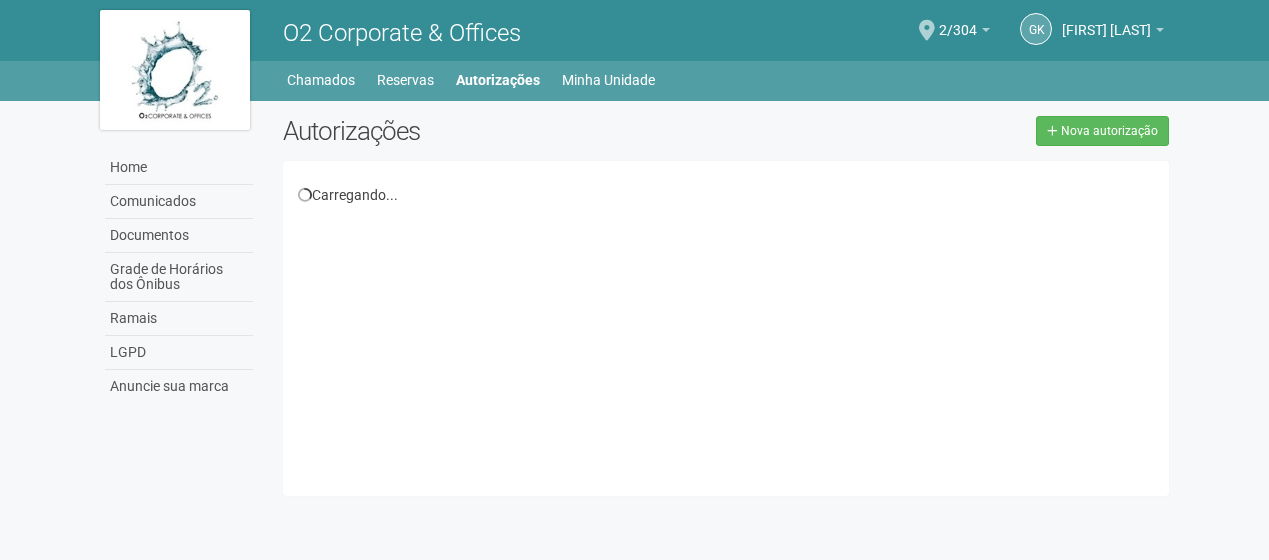 scroll, scrollTop: 0, scrollLeft: 0, axis: both 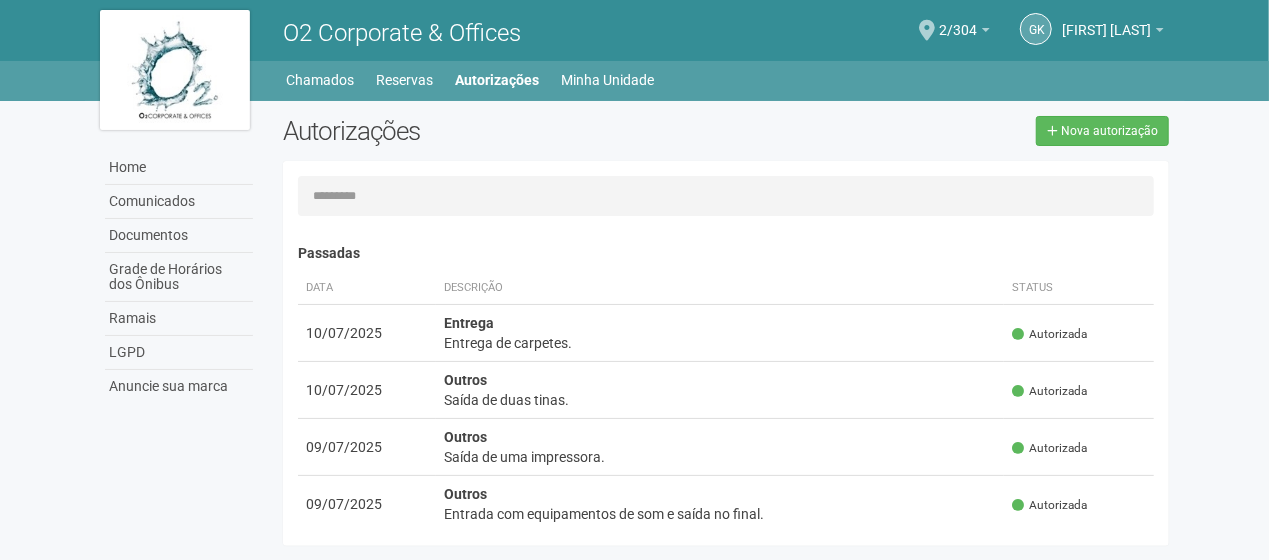 click on "Home
Comunicados
Documentos
Grade de Horários dos Ônibus
Ramais
LGPD
Anuncie sua marca
Autorizações
Nova autorização
Carregando...
Nenhuma autorização foi solicitada
Passadas" at bounding box center (635, 328) 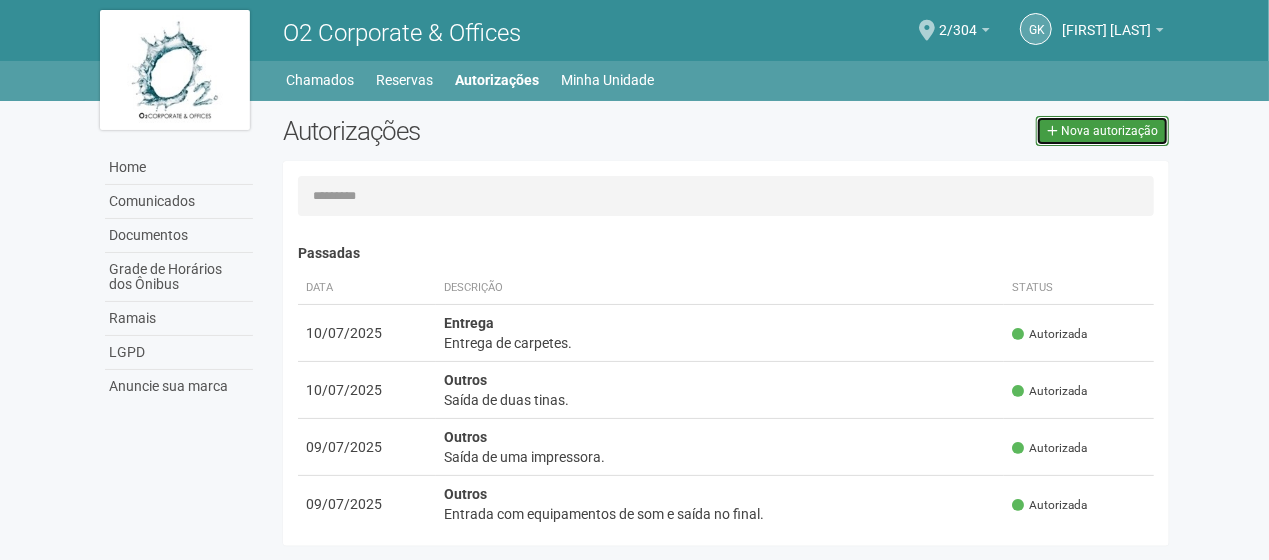 click on "Nova autorização" at bounding box center [1109, 131] 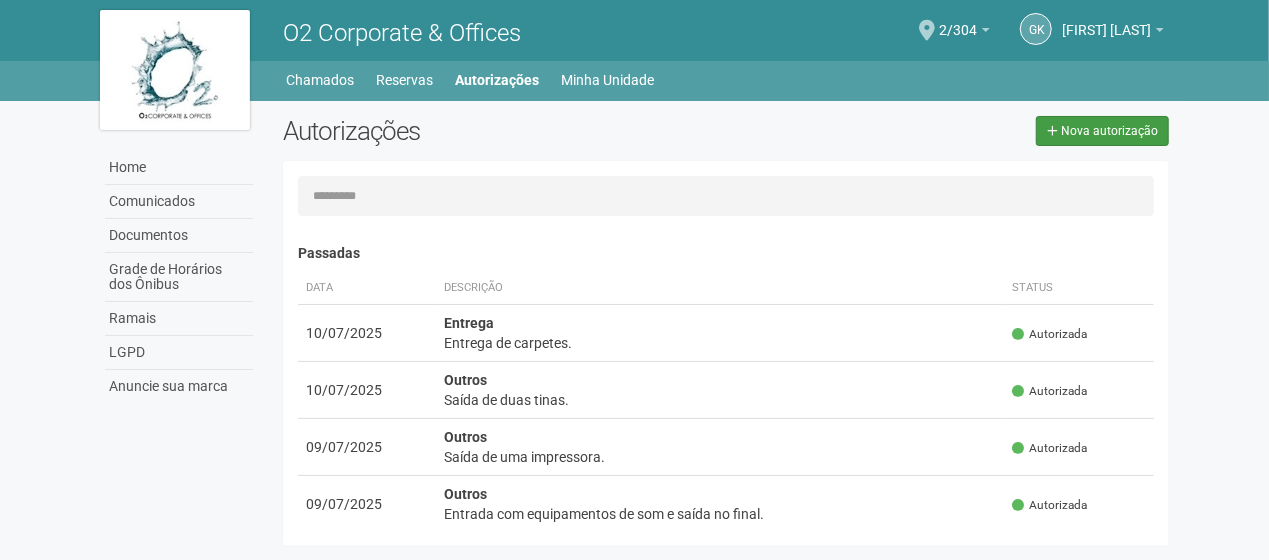 select on "**" 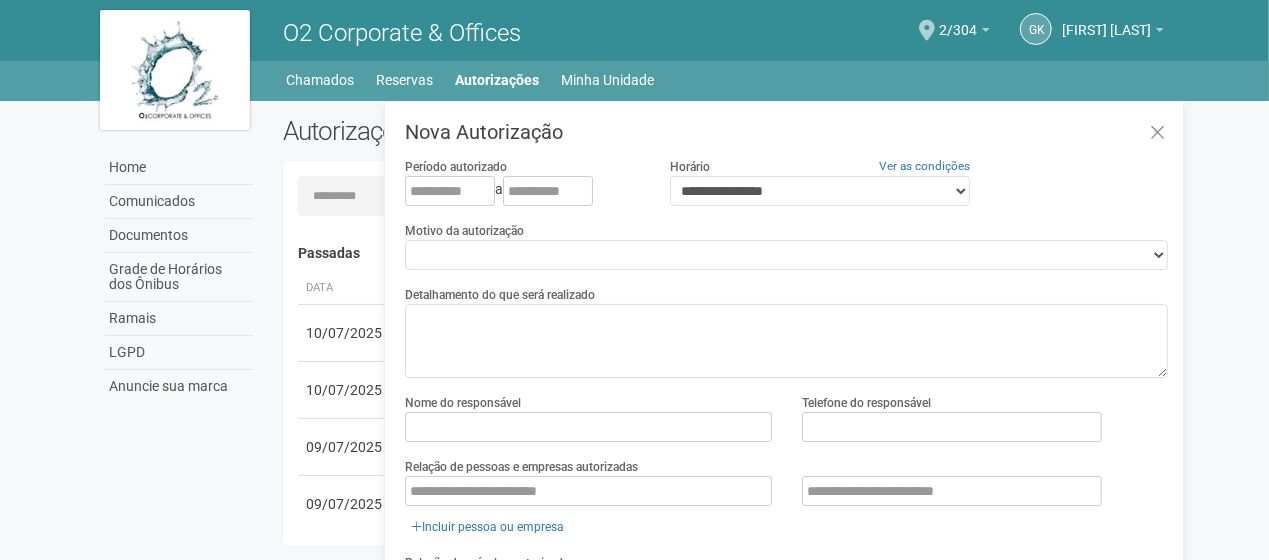 scroll, scrollTop: 31, scrollLeft: 0, axis: vertical 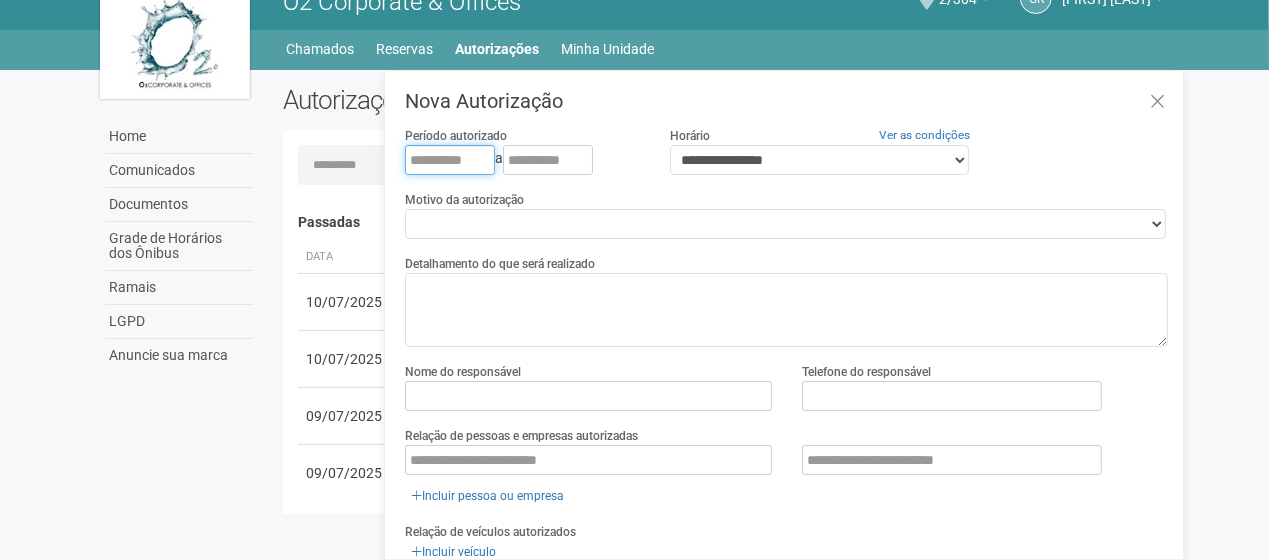 click at bounding box center [450, 160] 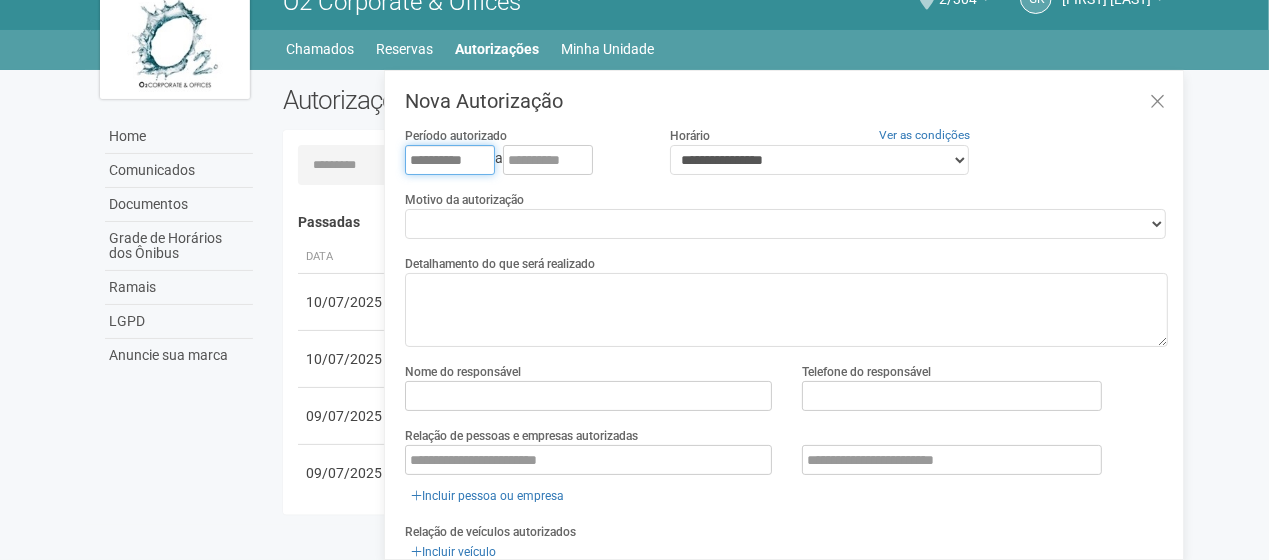 type on "**********" 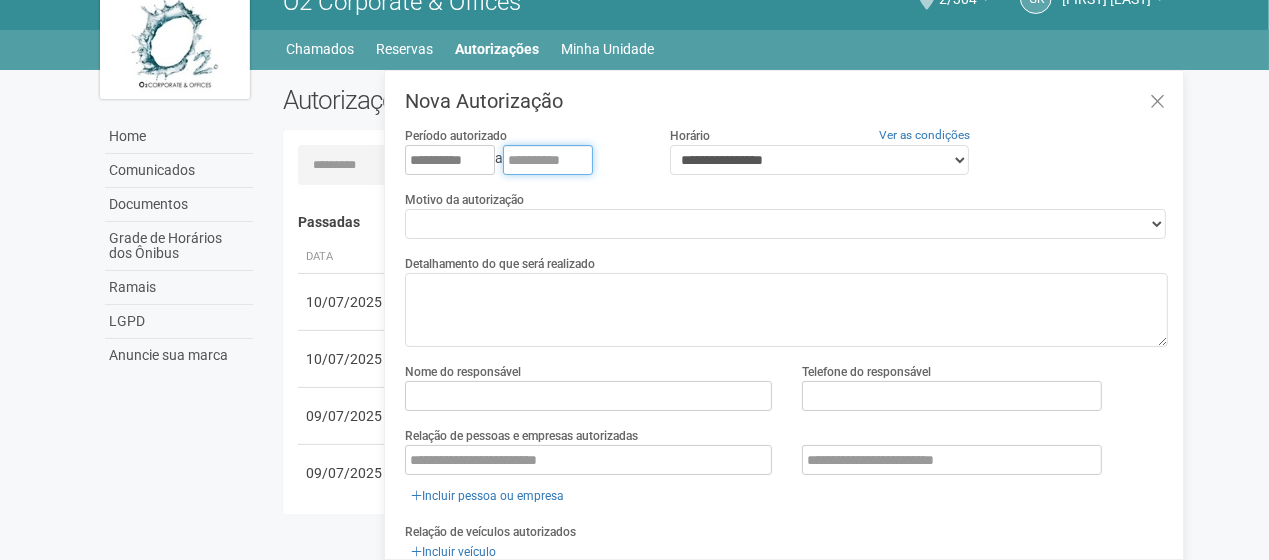 click at bounding box center [548, 160] 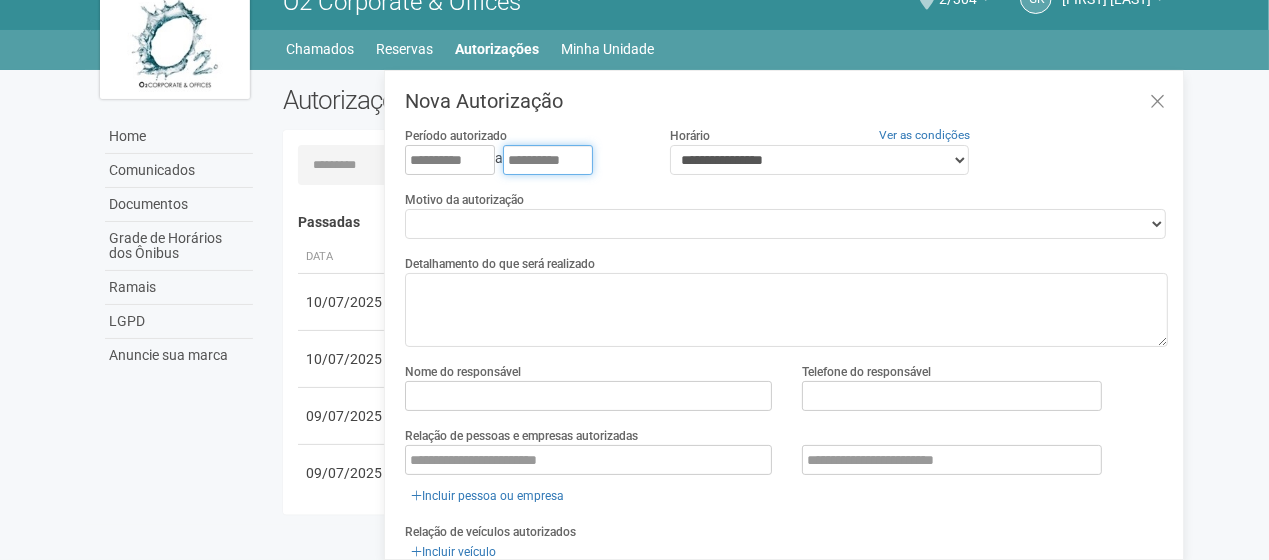 type on "**********" 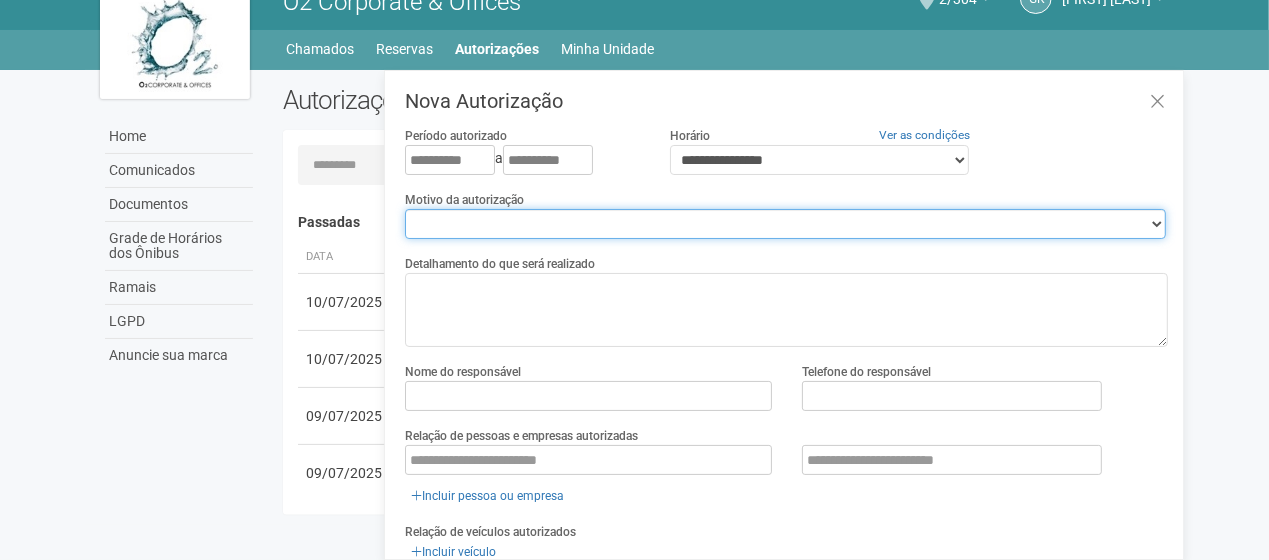 click on "**********" at bounding box center (785, 224) 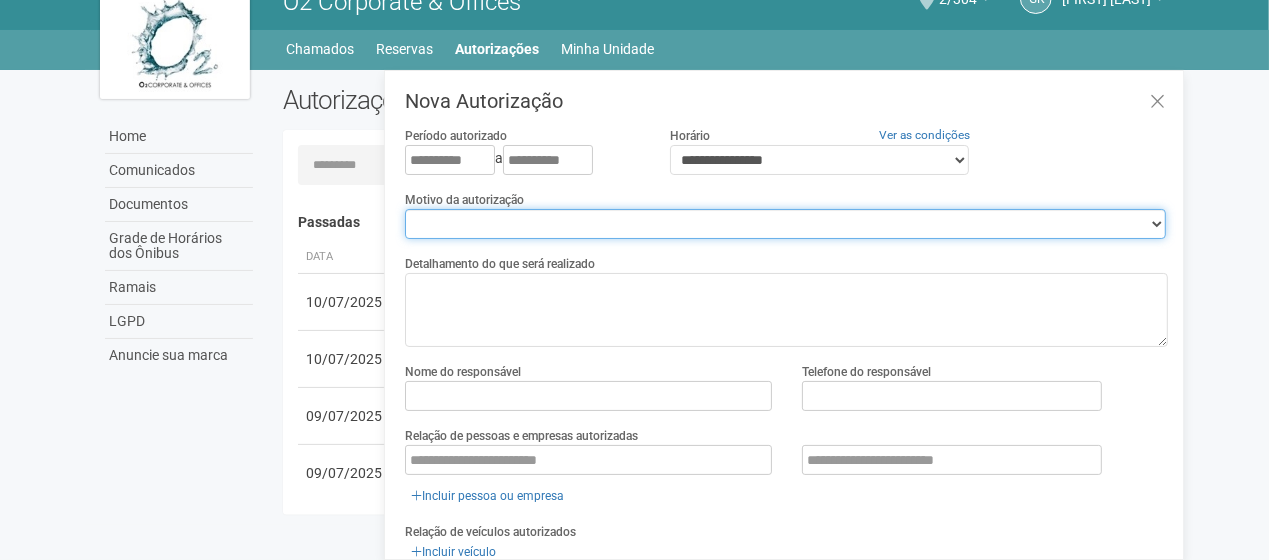 select on "******" 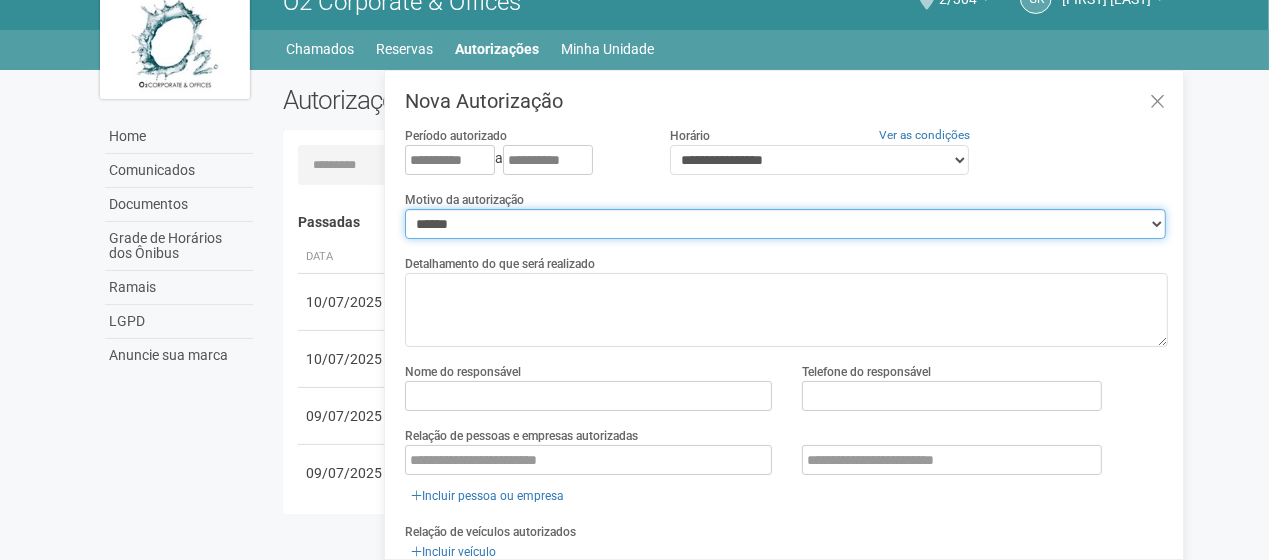 click on "**********" at bounding box center (785, 224) 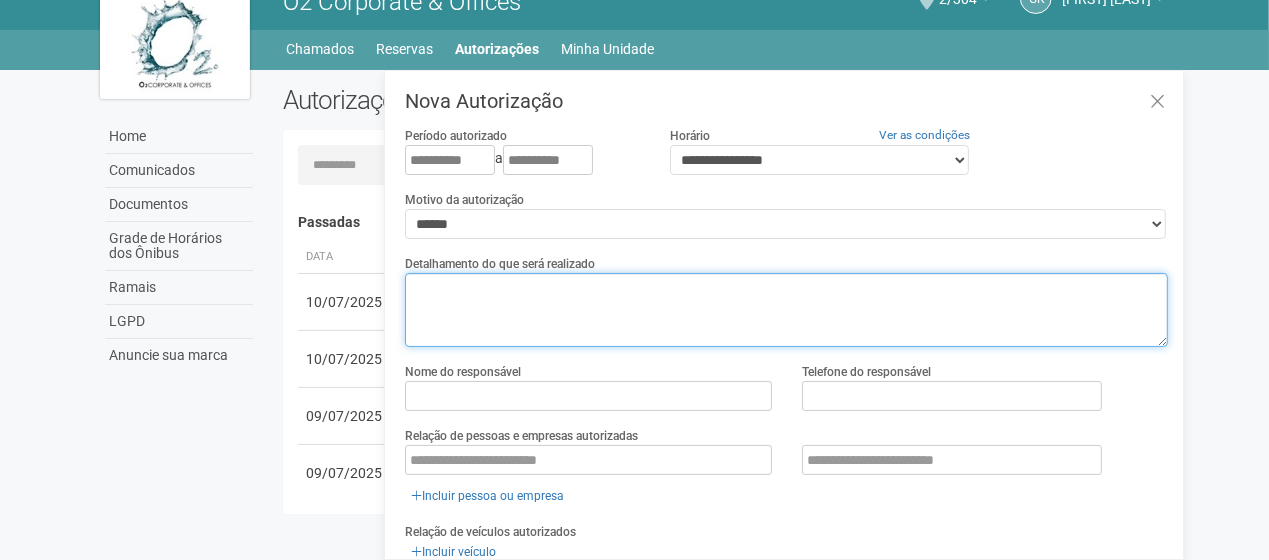 drag, startPoint x: 462, startPoint y: 298, endPoint x: 448, endPoint y: 307, distance: 16.643316 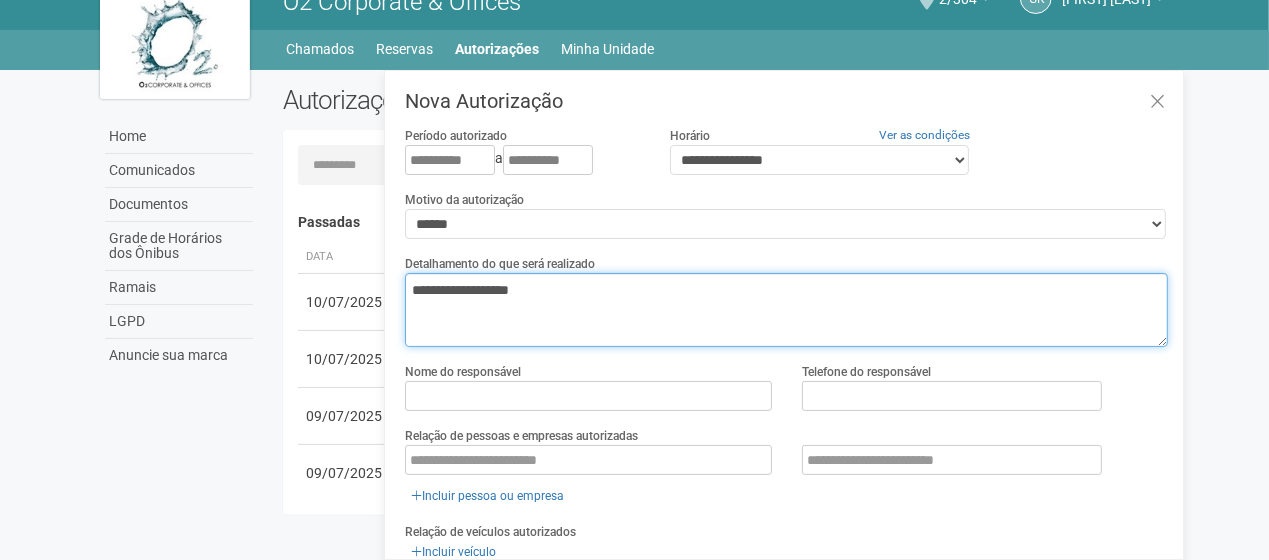 type on "**********" 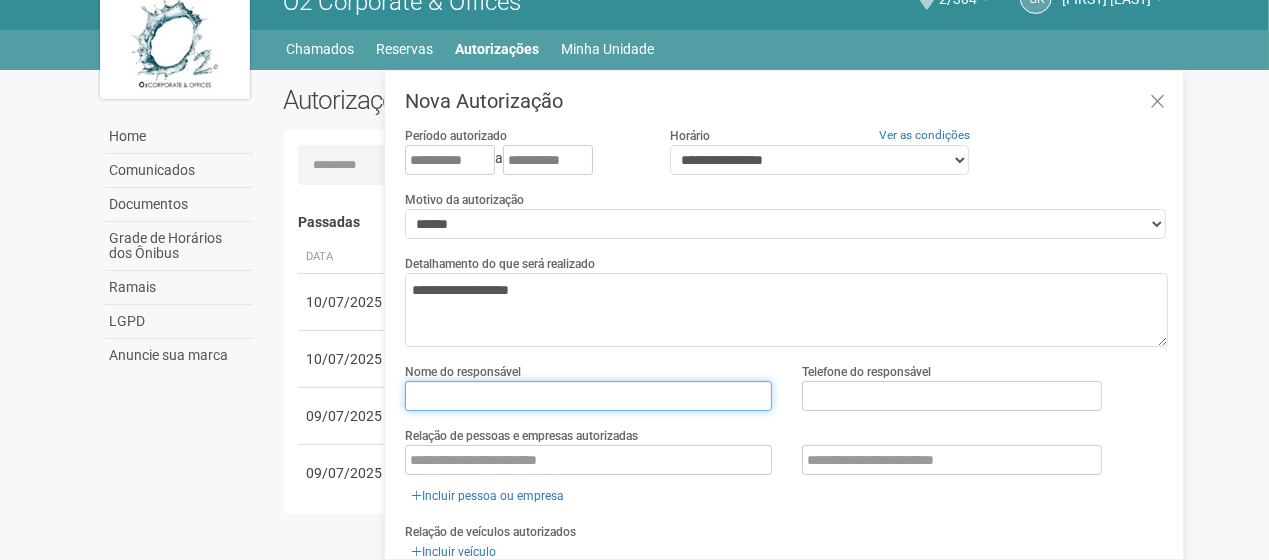 click at bounding box center [588, 396] 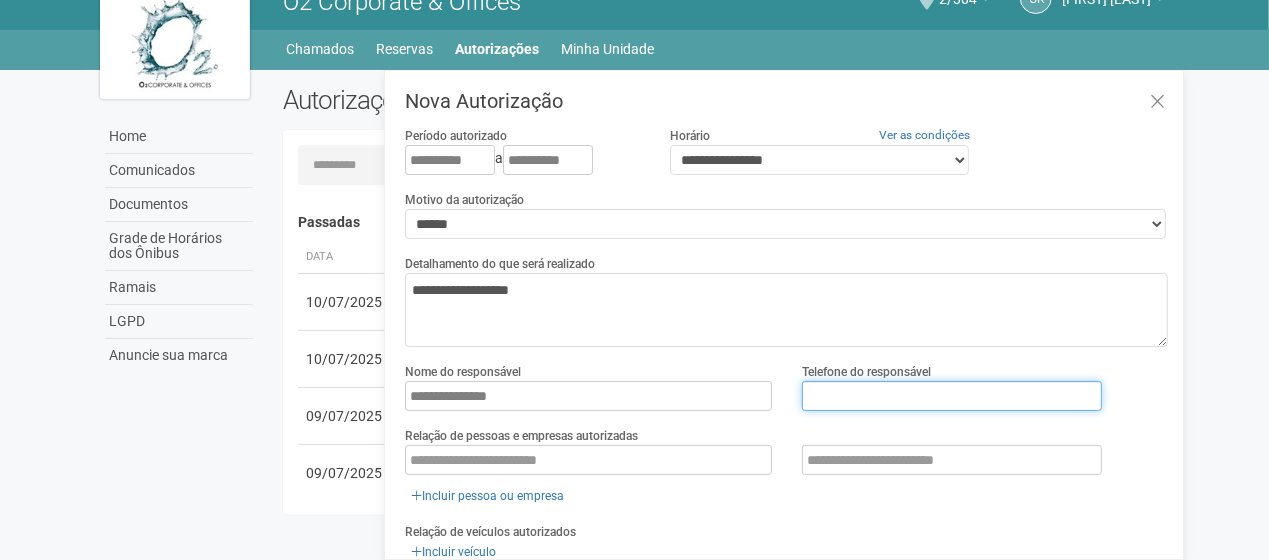 type on "**********" 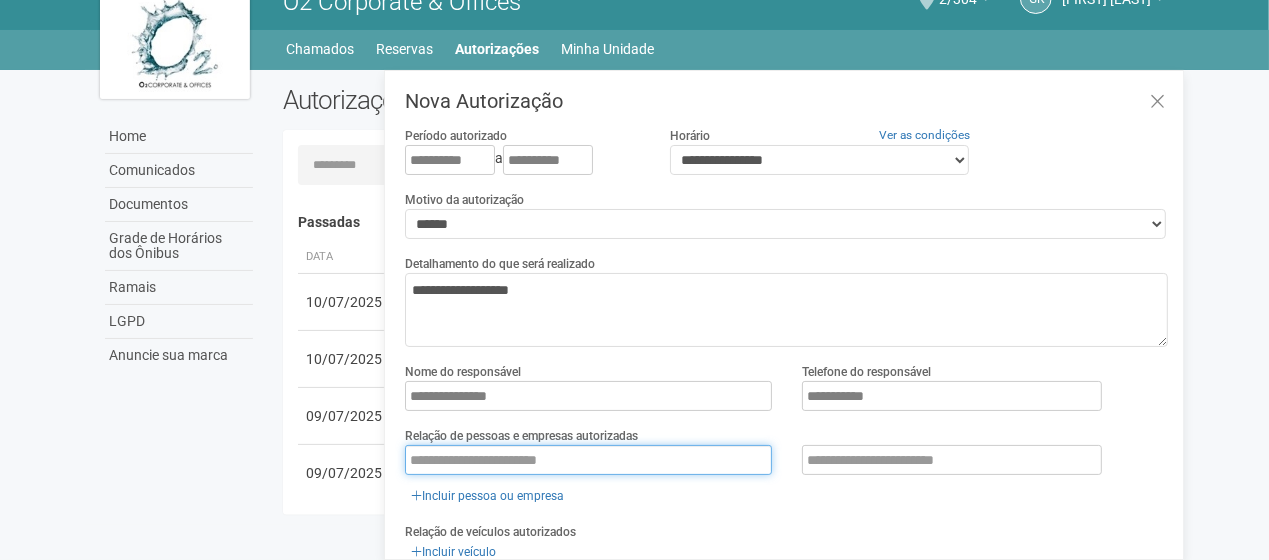 type on "*********" 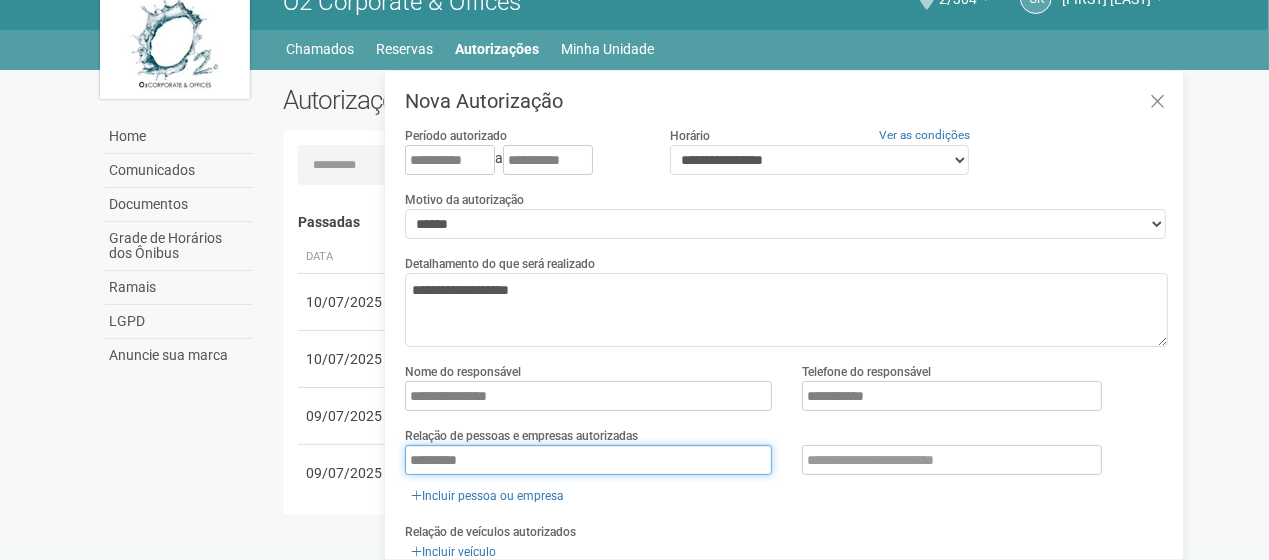 drag, startPoint x: 512, startPoint y: 460, endPoint x: -4, endPoint y: 561, distance: 525.7918 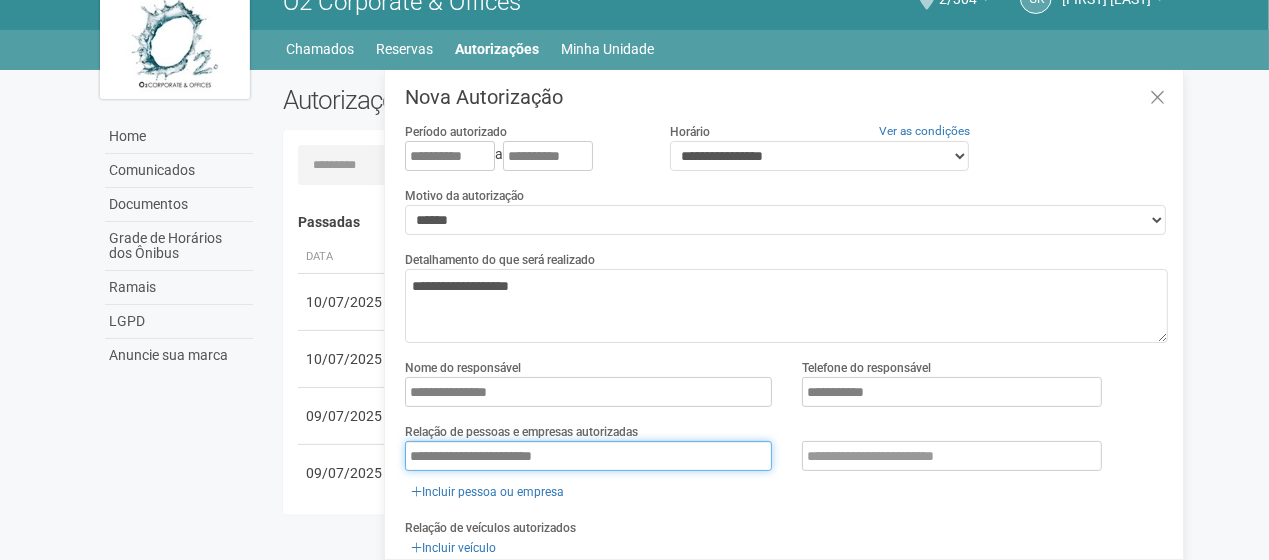 click on "**********" at bounding box center [588, 456] 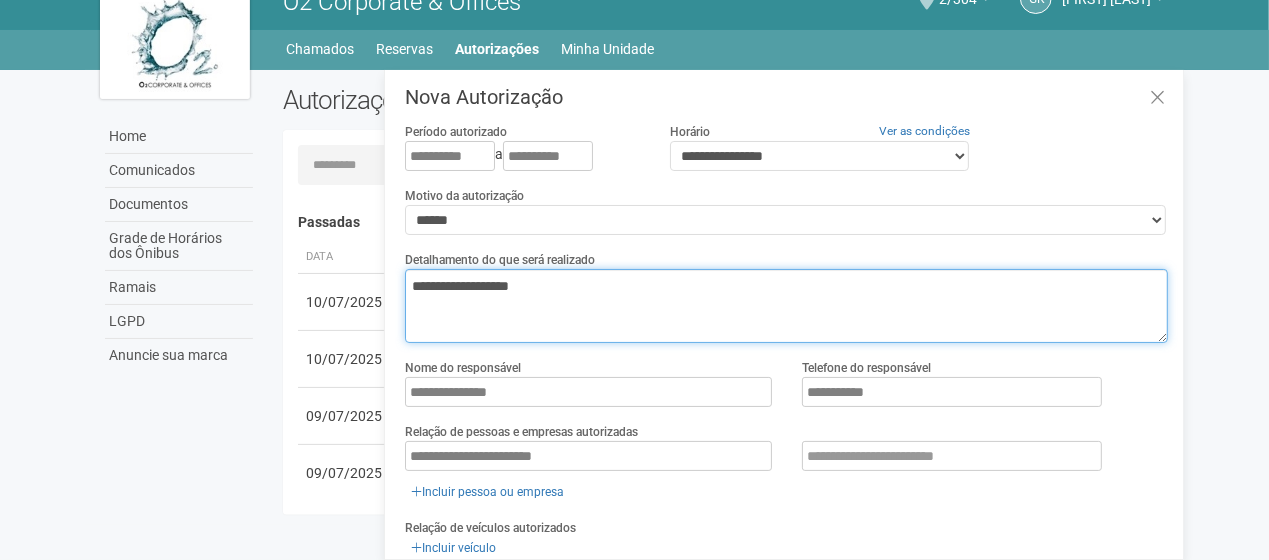 drag, startPoint x: 495, startPoint y: 285, endPoint x: 544, endPoint y: 282, distance: 49.09175 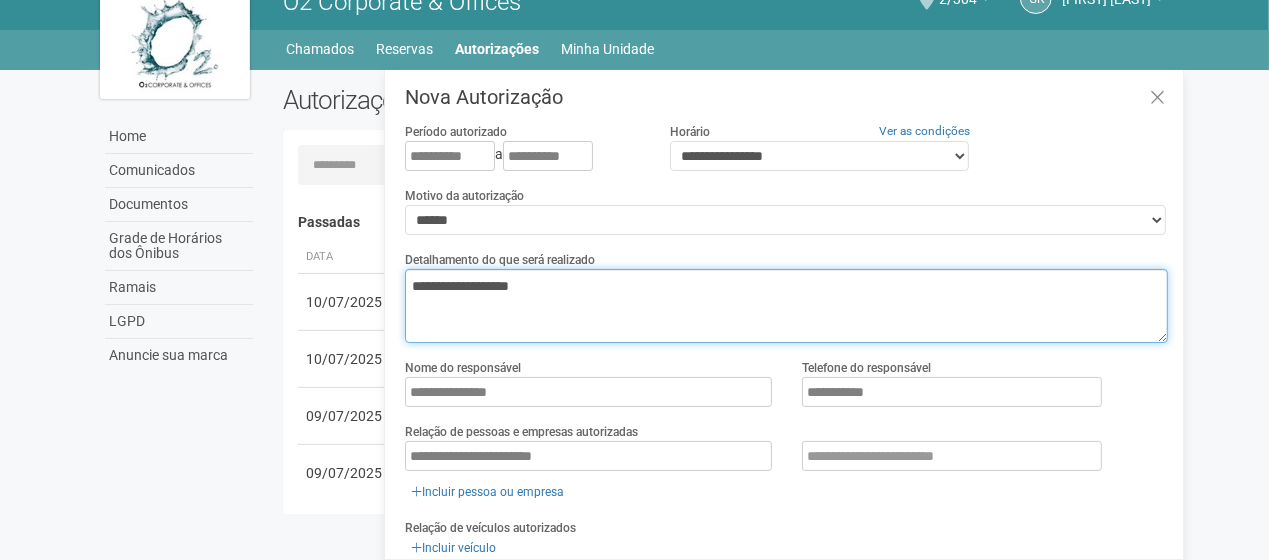 click on "**********" at bounding box center [786, 306] 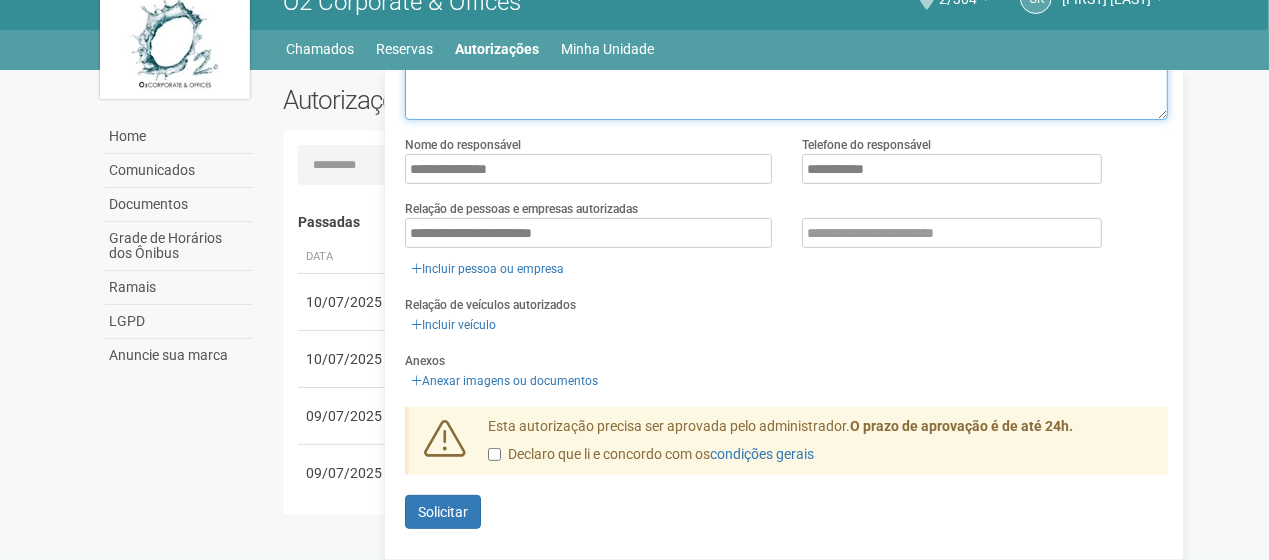 scroll, scrollTop: 228, scrollLeft: 0, axis: vertical 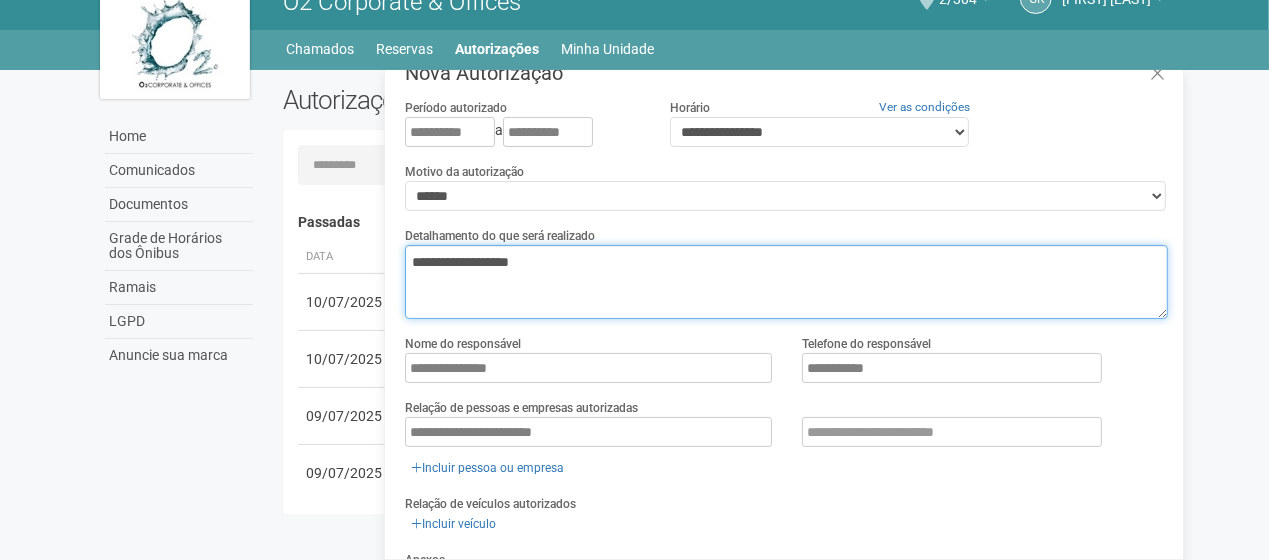 click on "**********" at bounding box center [786, 282] 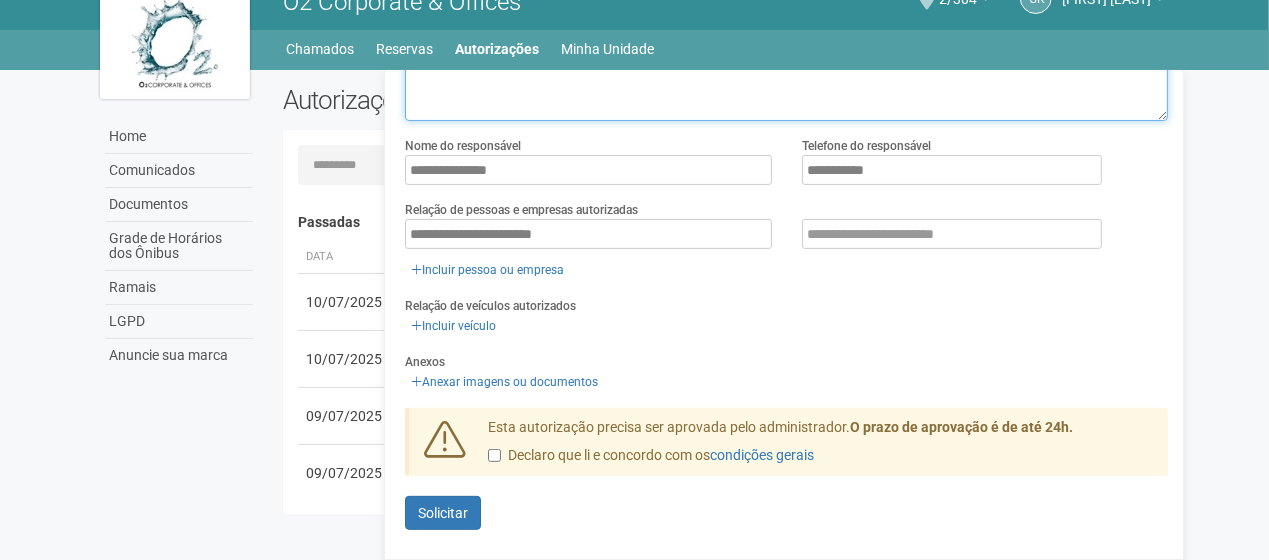 scroll, scrollTop: 228, scrollLeft: 0, axis: vertical 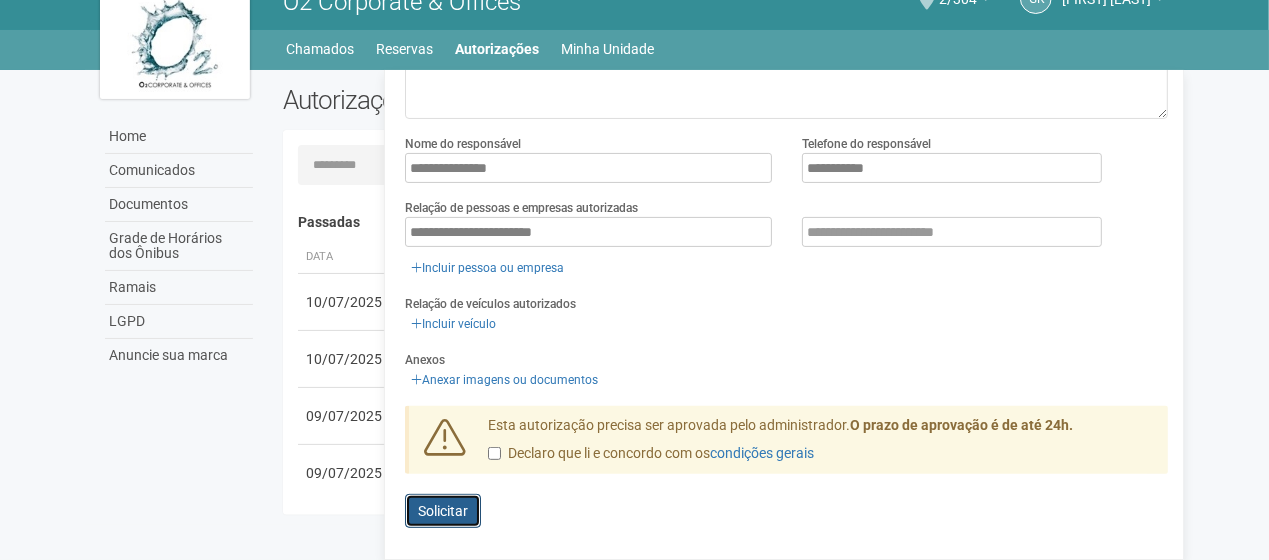 click on "Enviando...
Solicitar" at bounding box center [443, 511] 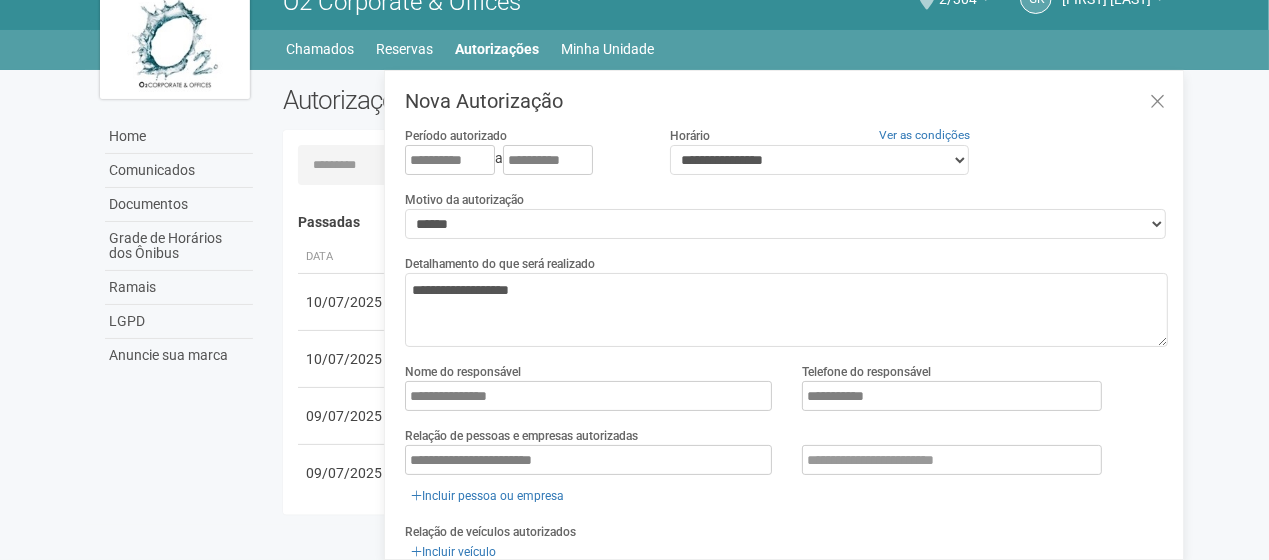 scroll, scrollTop: 0, scrollLeft: 0, axis: both 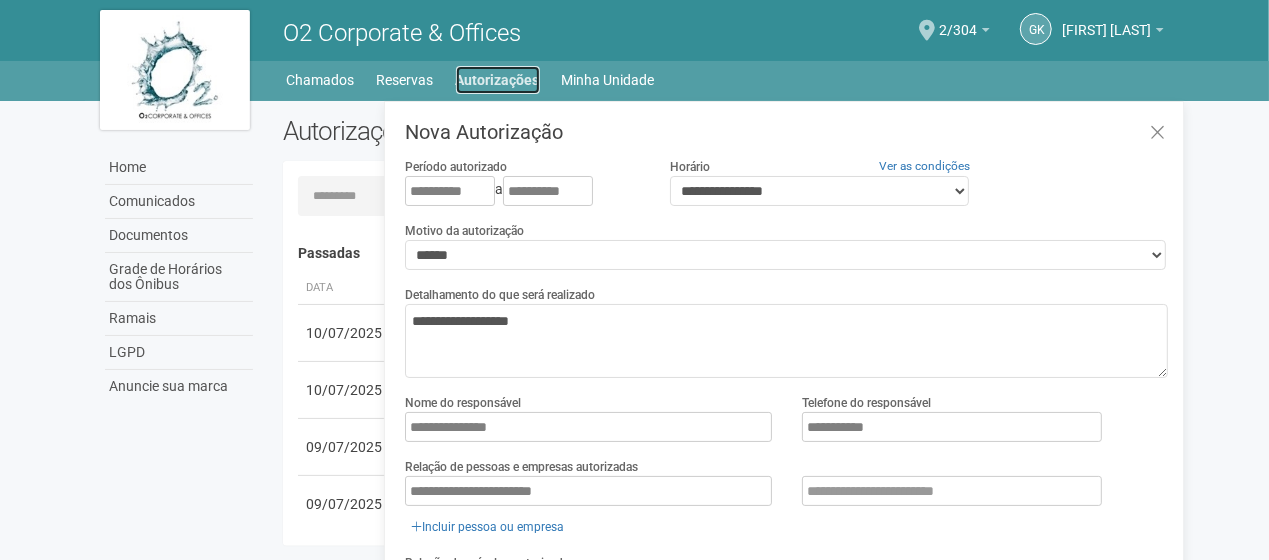 click on "Autorizações" at bounding box center (498, 80) 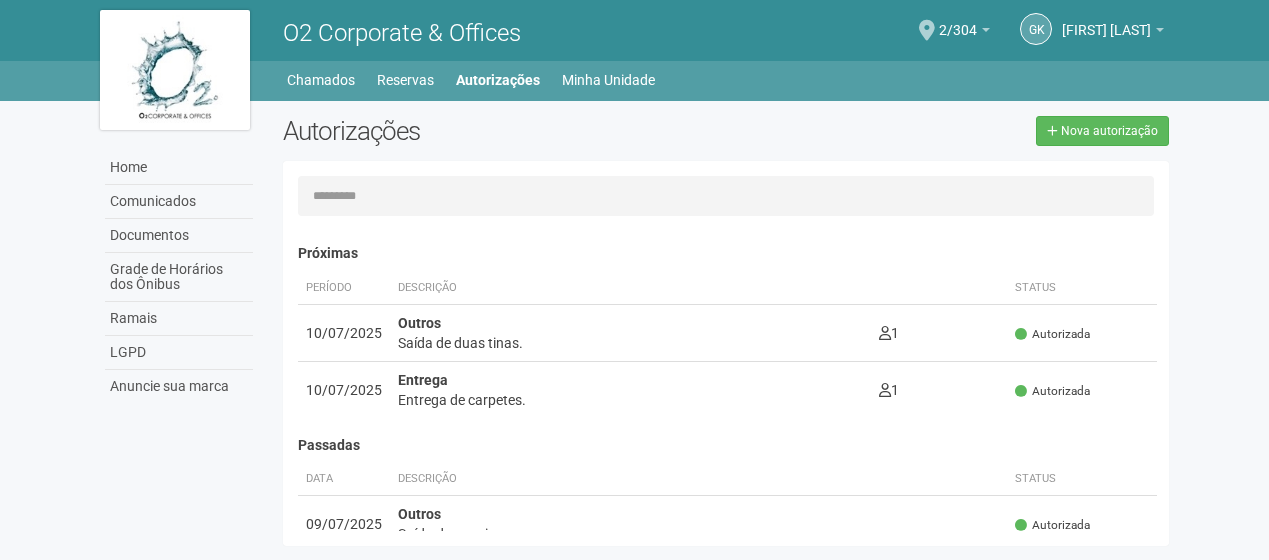scroll, scrollTop: 31, scrollLeft: 0, axis: vertical 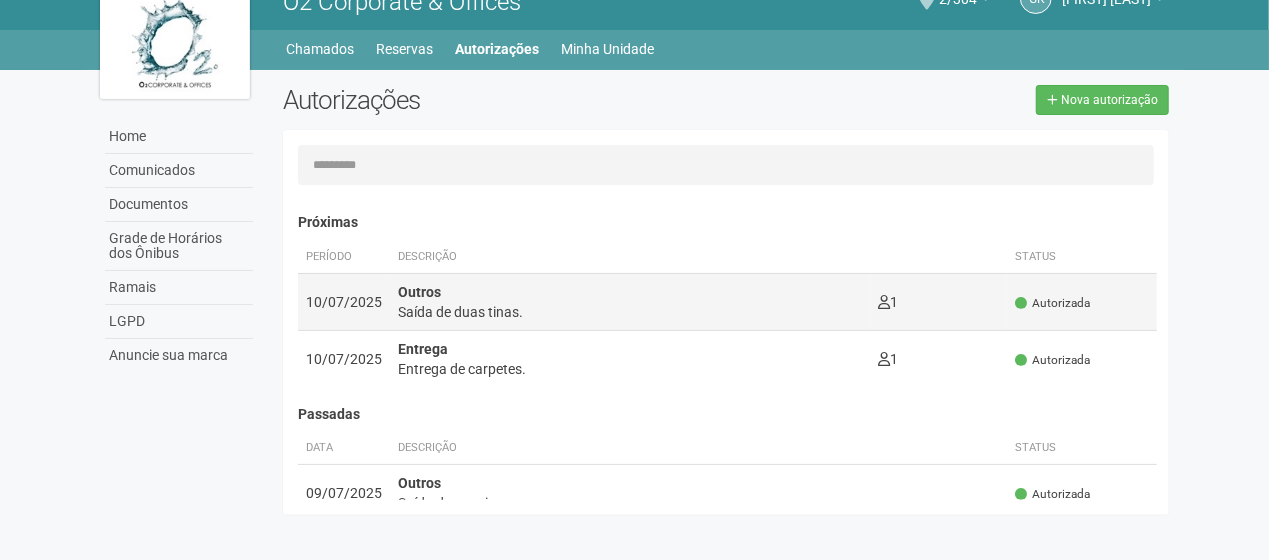 click on "1
0" at bounding box center [939, 301] 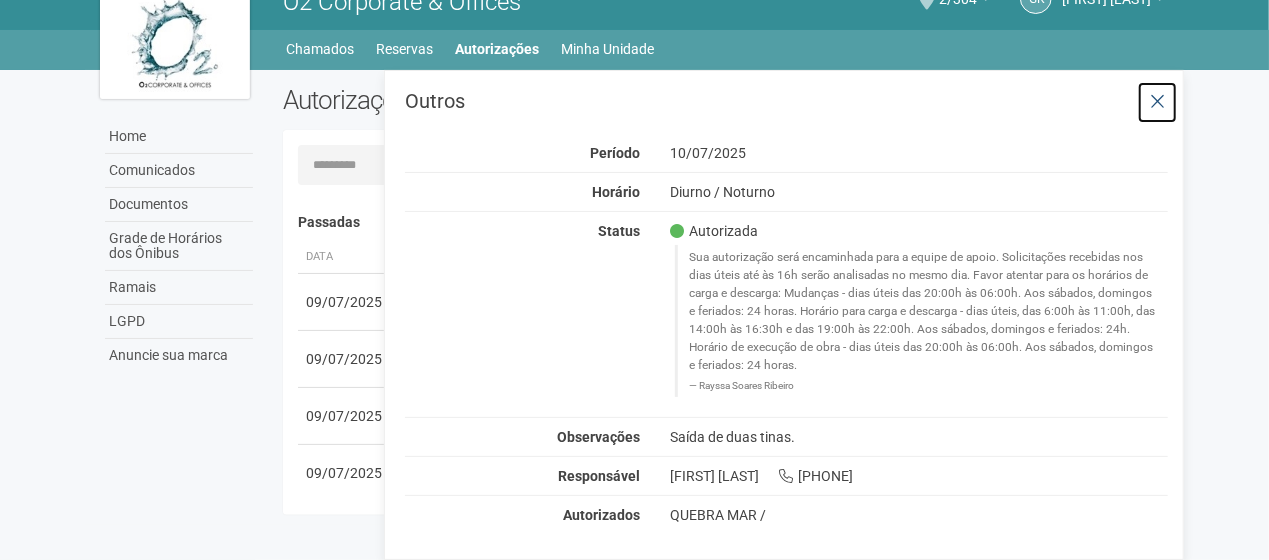 click at bounding box center (1157, 102) 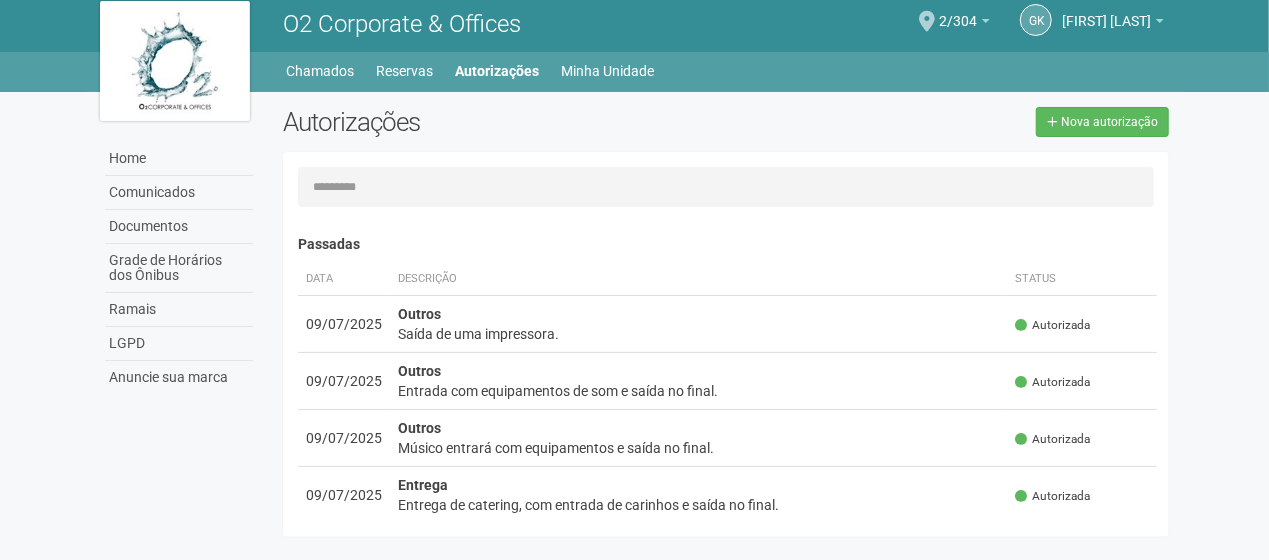scroll, scrollTop: 0, scrollLeft: 0, axis: both 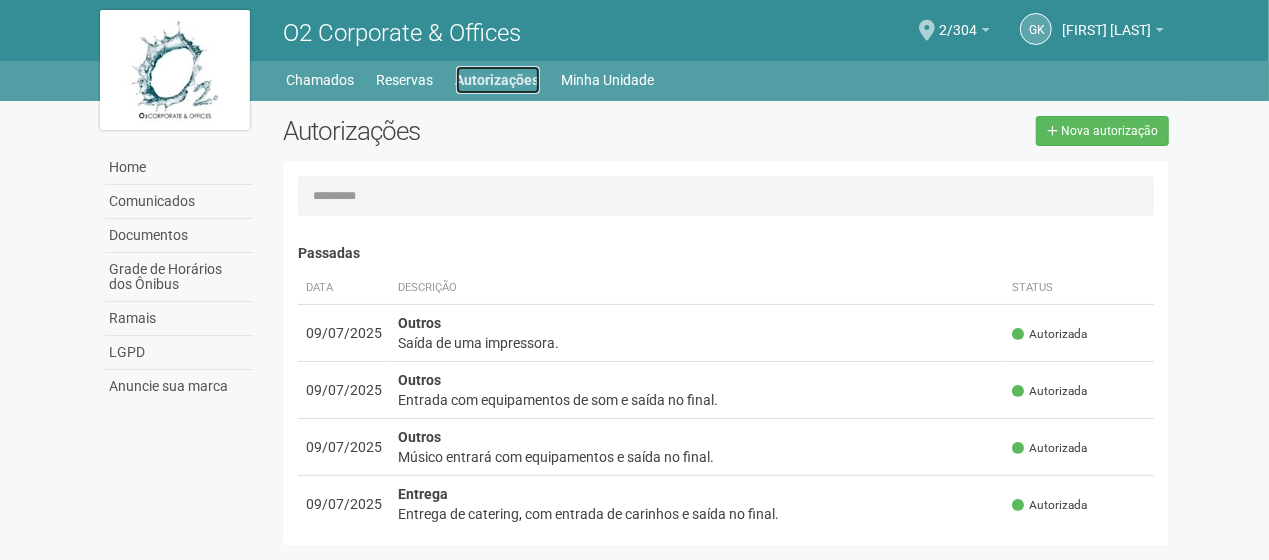 click on "Autorizações" at bounding box center [498, 80] 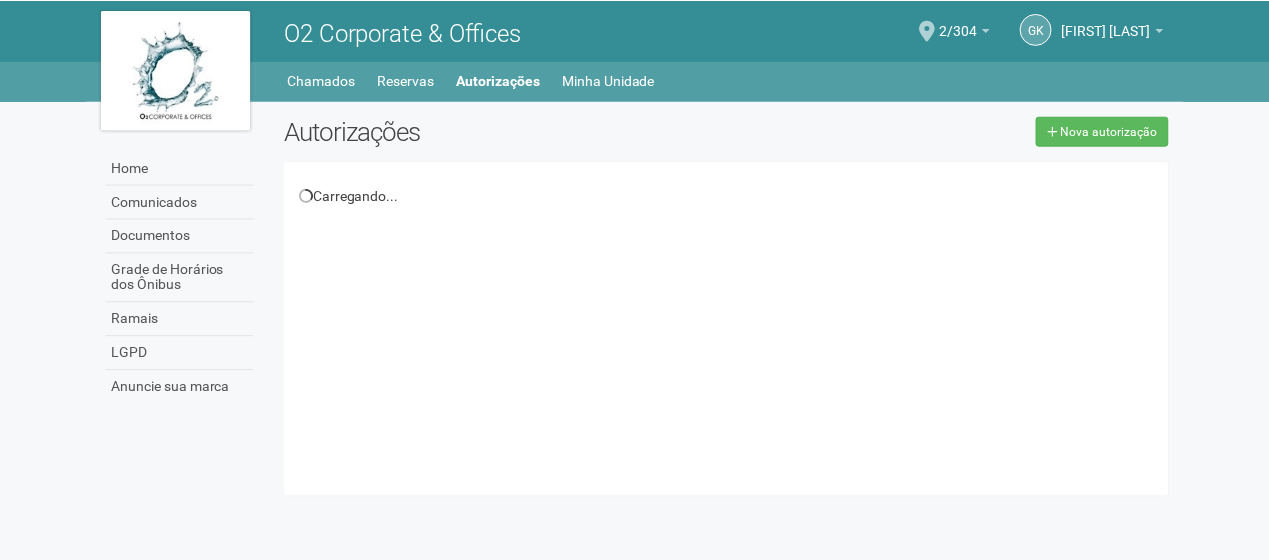 scroll, scrollTop: 0, scrollLeft: 0, axis: both 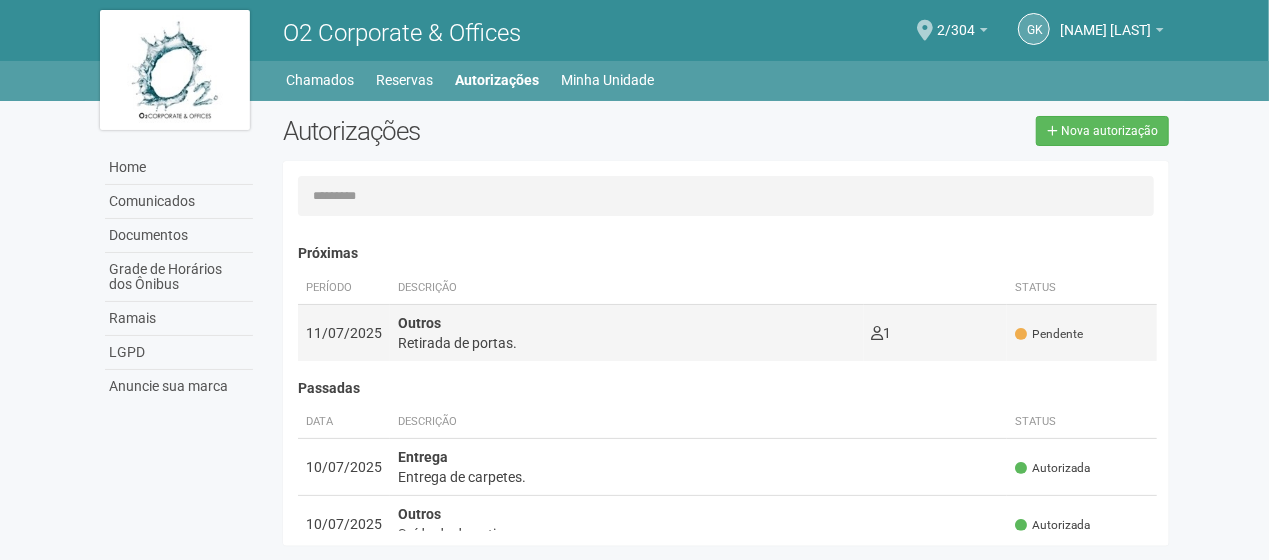 click on "Pendente" at bounding box center (1049, 334) 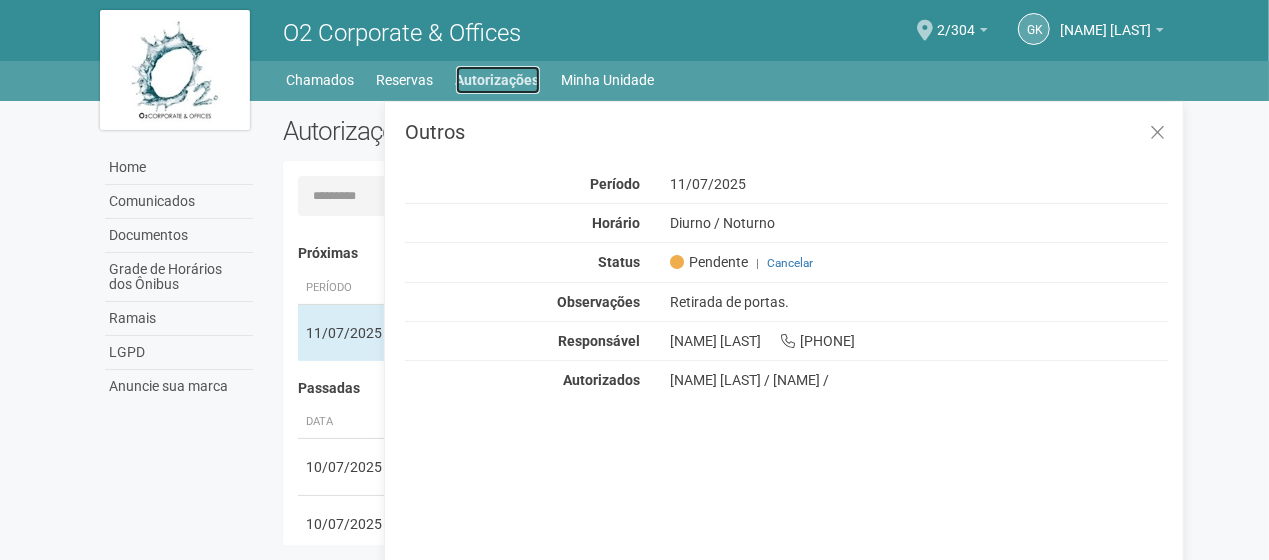 click on "Autorizações" at bounding box center (498, 80) 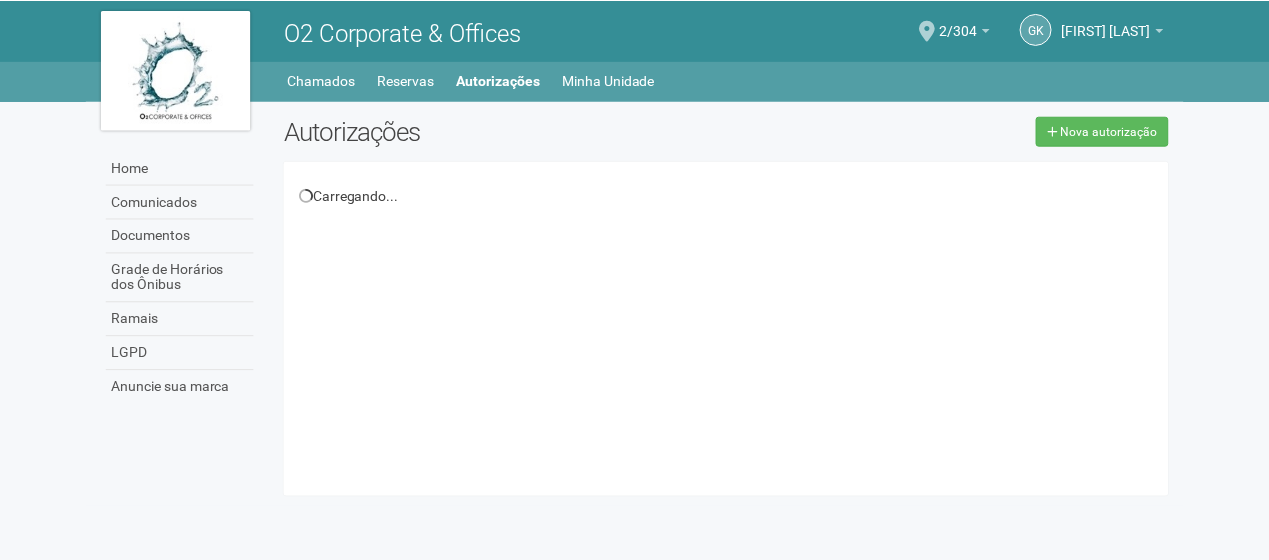 scroll, scrollTop: 0, scrollLeft: 0, axis: both 